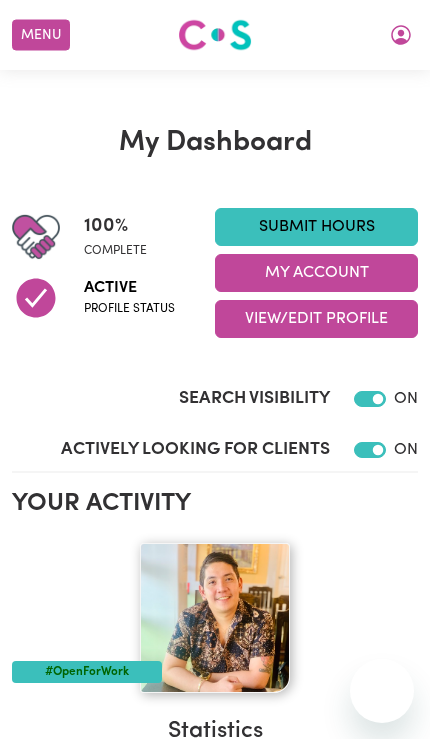 scroll, scrollTop: 327, scrollLeft: 0, axis: vertical 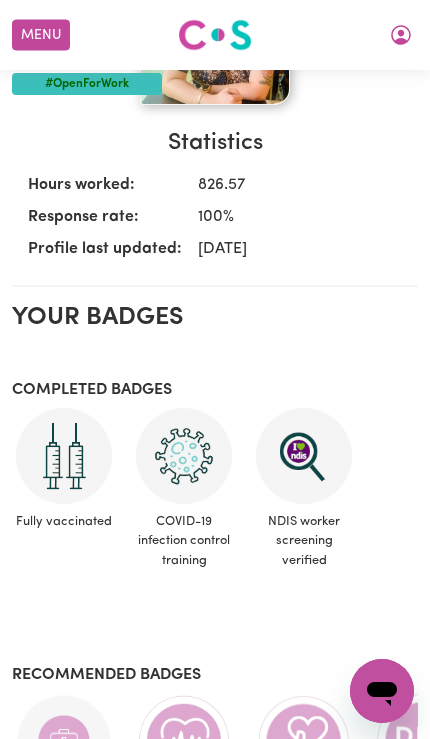 click at bounding box center (401, 35) 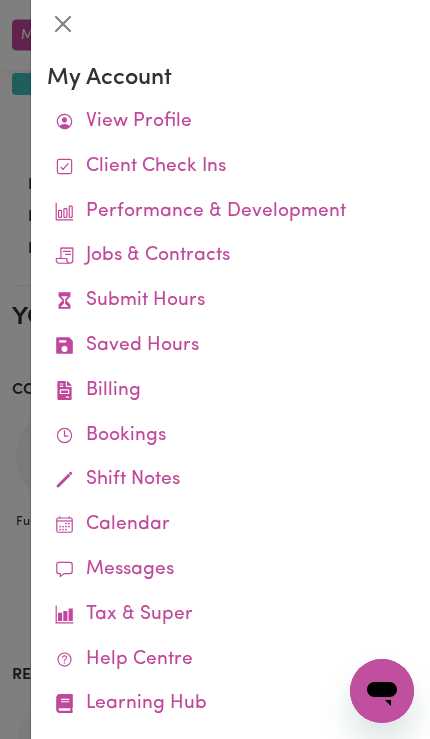 click on "Submit Hours" at bounding box center (230, 301) 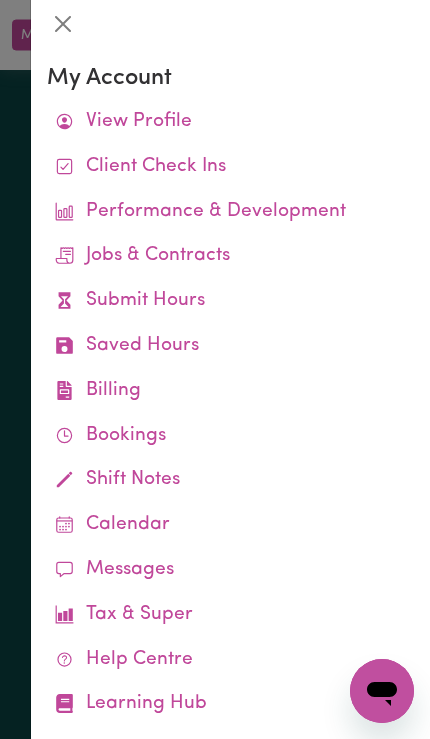 scroll, scrollTop: 0, scrollLeft: 0, axis: both 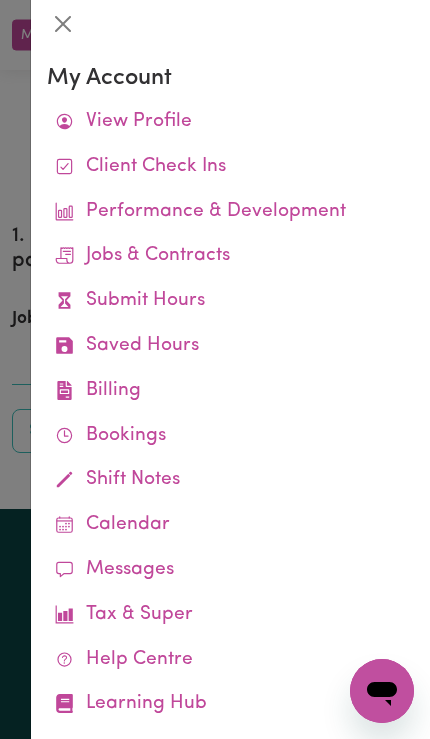 click at bounding box center (215, 369) 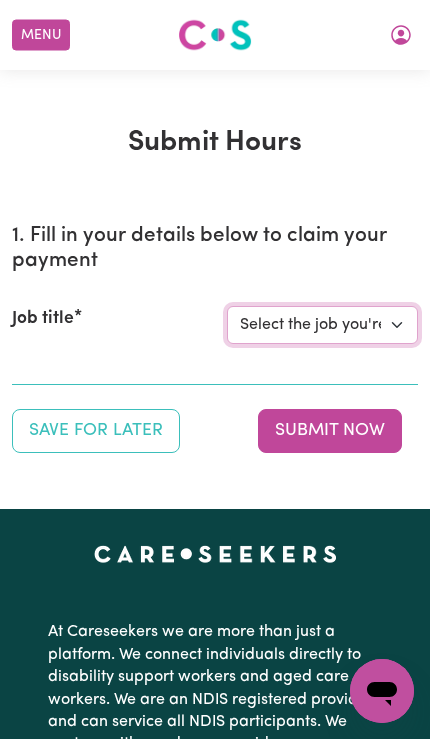 click on "Select the job you're submitting hours for... [[PERSON_NAME]] Support Worker Needed 7 Days A Week In [GEOGRAPHIC_DATA], [GEOGRAPHIC_DATA] [[PERSON_NAME]] Careworker needed in [GEOGRAPHIC_DATA]" at bounding box center [322, 325] 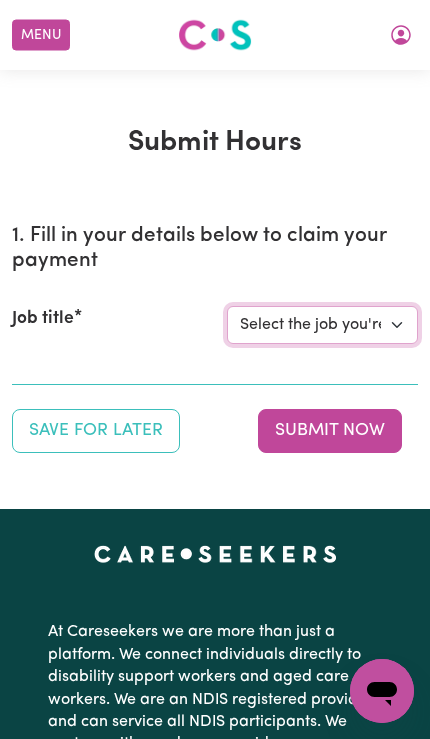 select on "14115" 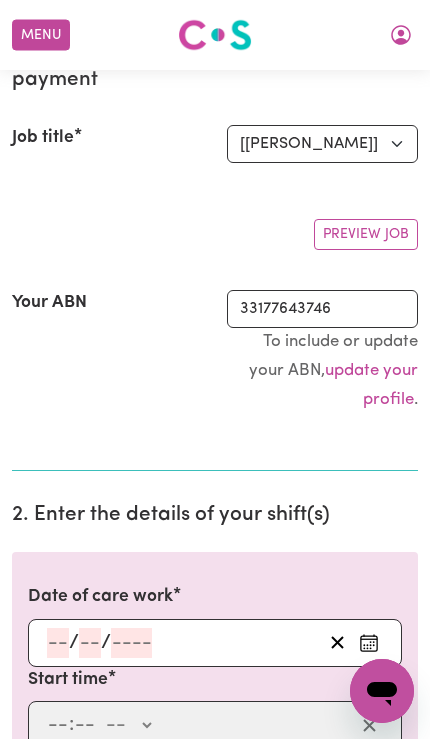 scroll, scrollTop: 247, scrollLeft: 0, axis: vertical 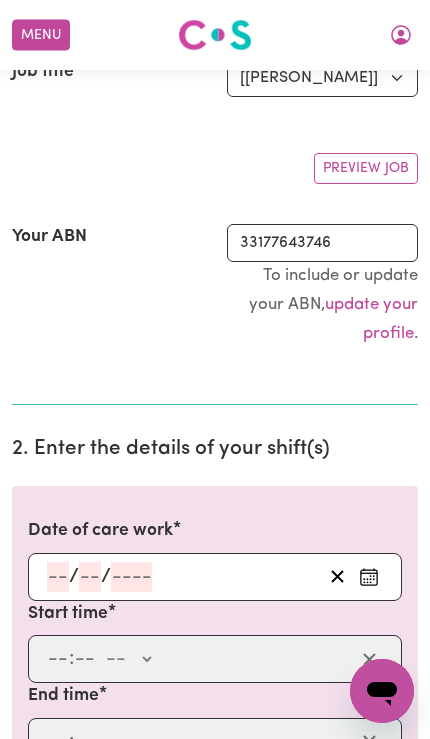 click 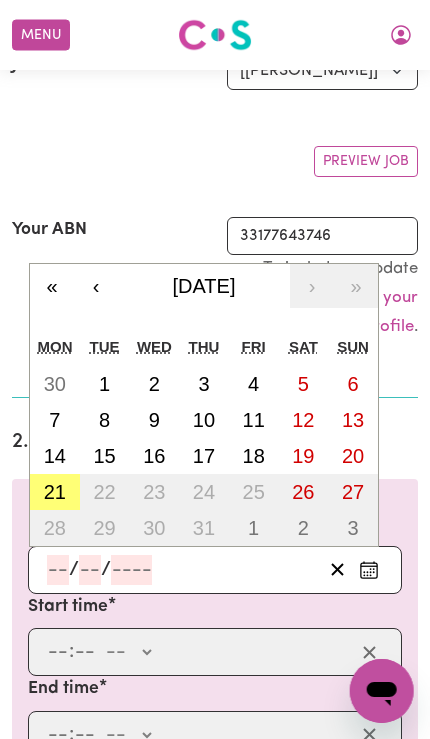 click on "21" at bounding box center (55, 492) 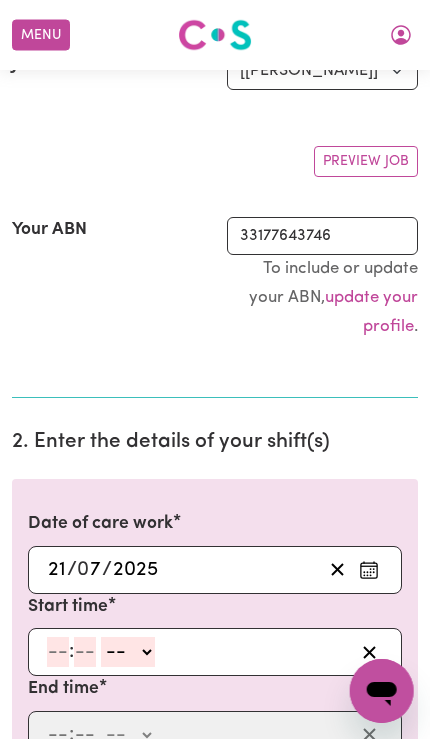 scroll, scrollTop: 254, scrollLeft: 3, axis: both 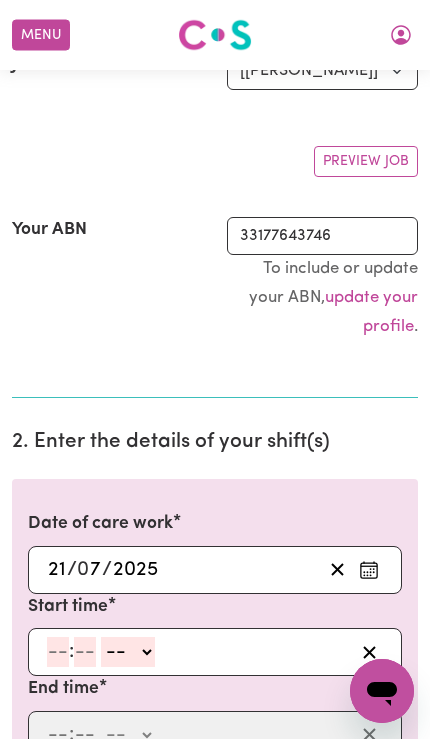 click 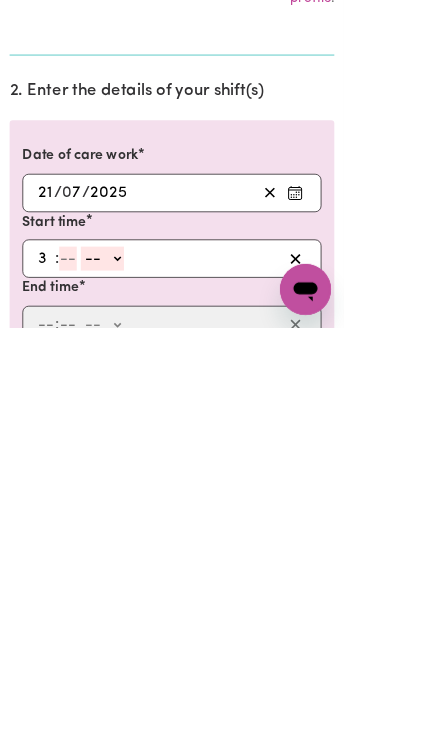 type on "3" 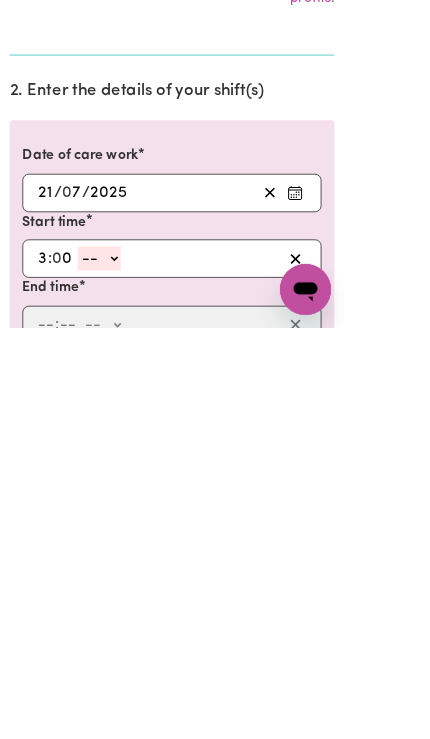 type on "0" 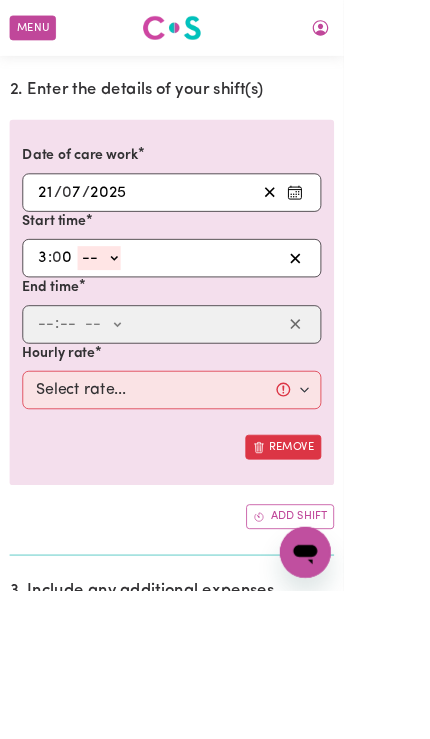 select on "pm" 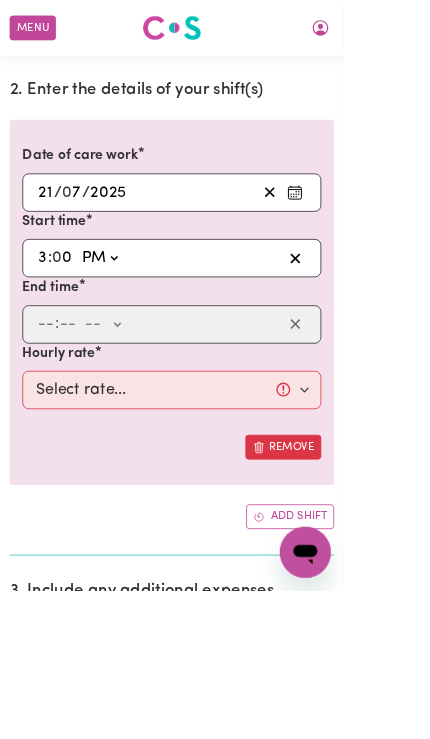 type on "15:00" 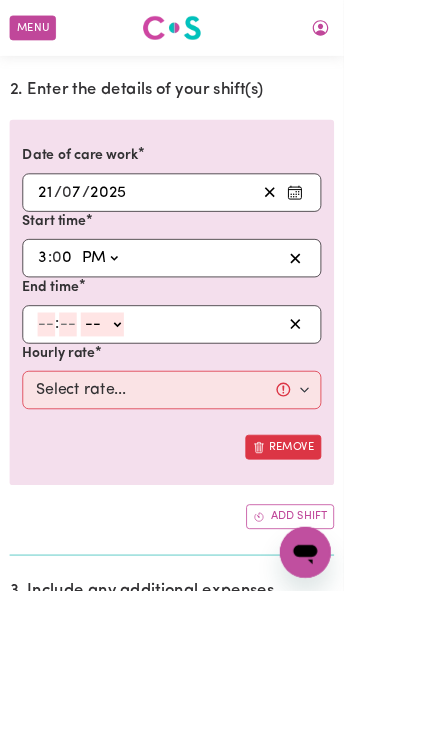 scroll, scrollTop: 583, scrollLeft: 7, axis: both 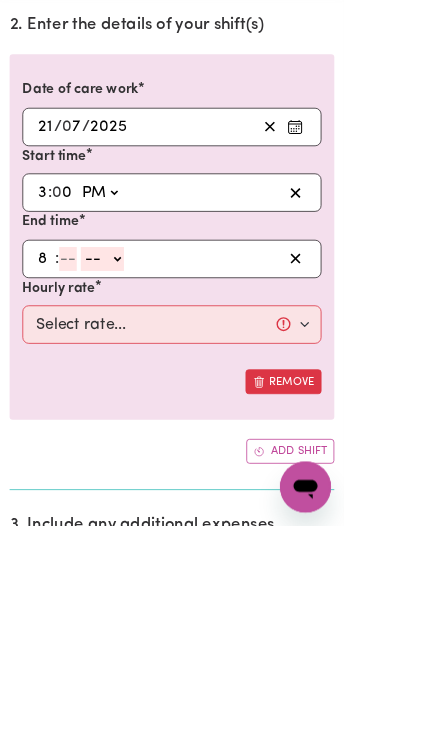 type on "8" 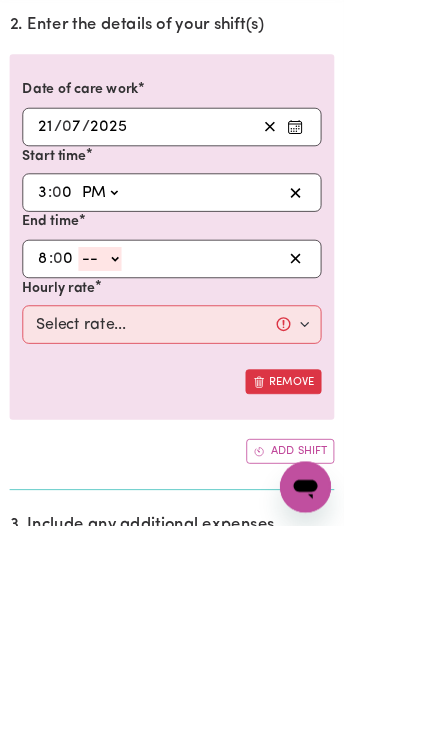 type on "0" 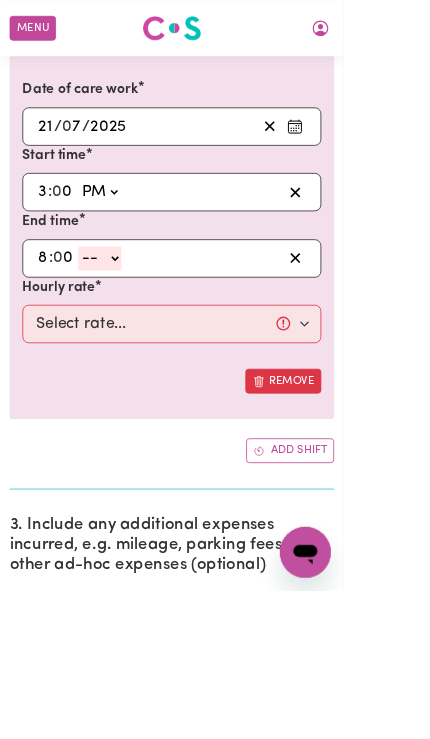 select on "pm" 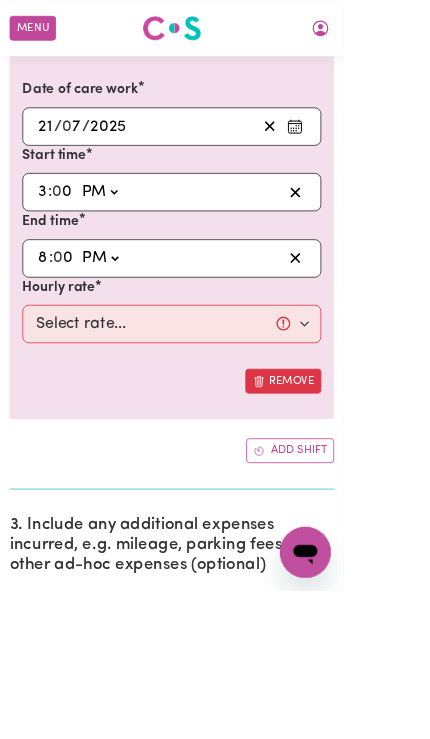 type on "20:00" 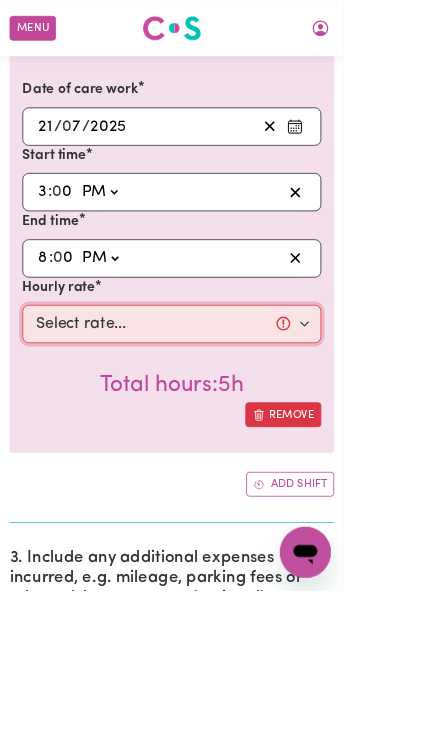 click on "Select rate... $55.00 (Weekday) $75.00 ([DATE]) $125.00 (Public Holiday) $60.00 (Evening Care) $60.00 (Overnight)" at bounding box center [215, 406] 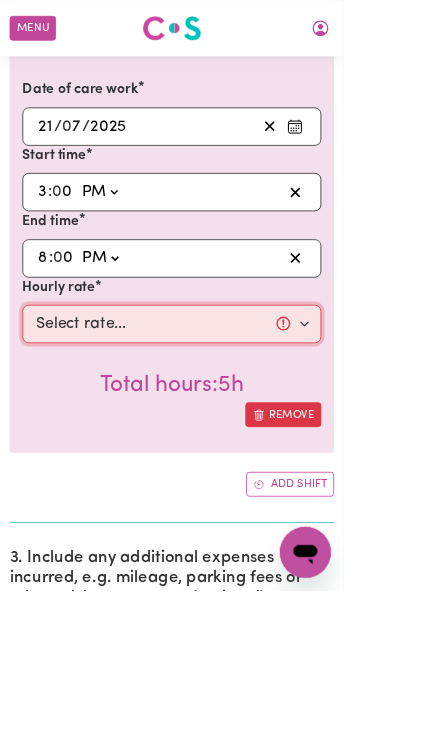 select on "55-Weekday" 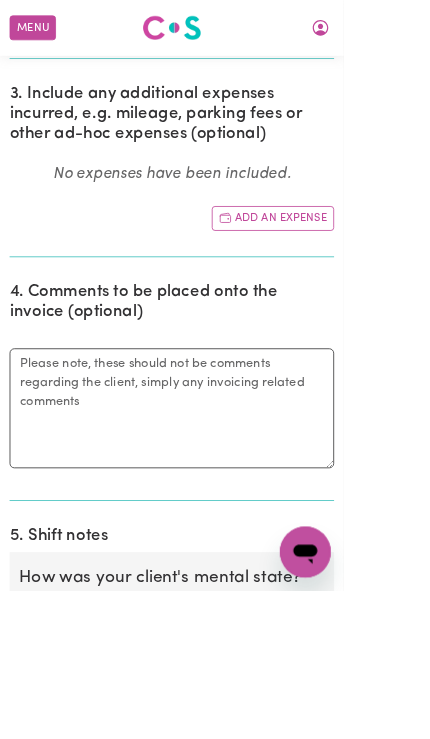scroll, scrollTop: 1249, scrollLeft: 0, axis: vertical 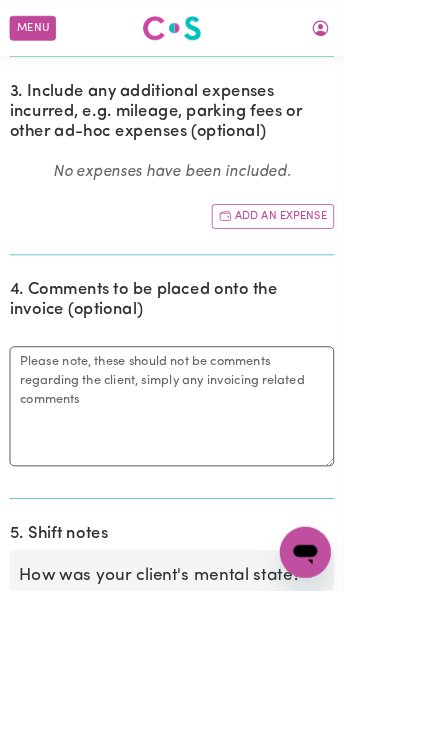click on "Not applicable" at bounding box center [215, 893] 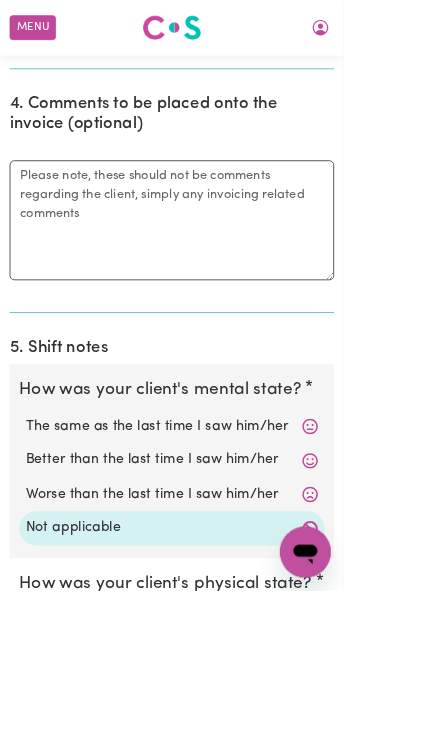 scroll, scrollTop: 1583, scrollLeft: 0, axis: vertical 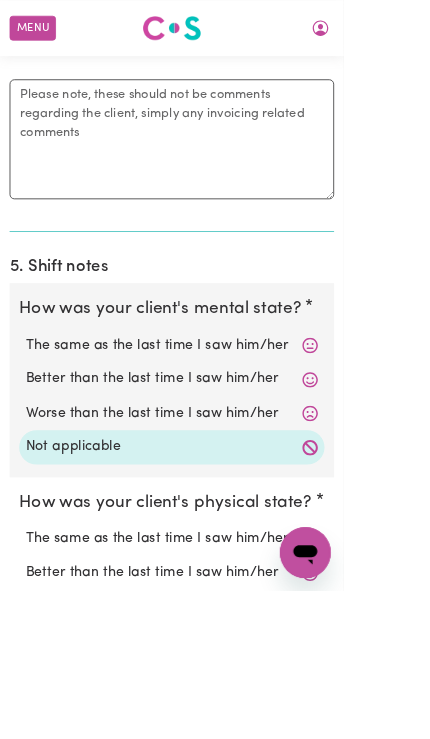 click 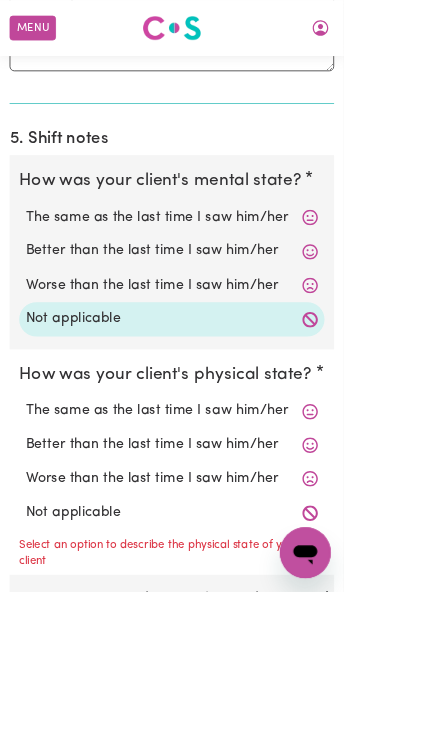 scroll, scrollTop: 1743, scrollLeft: 0, axis: vertical 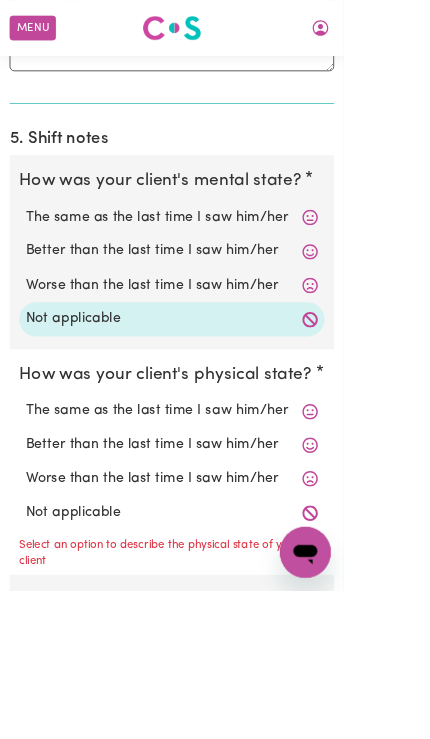 click on "Not applicable" at bounding box center [215, 641] 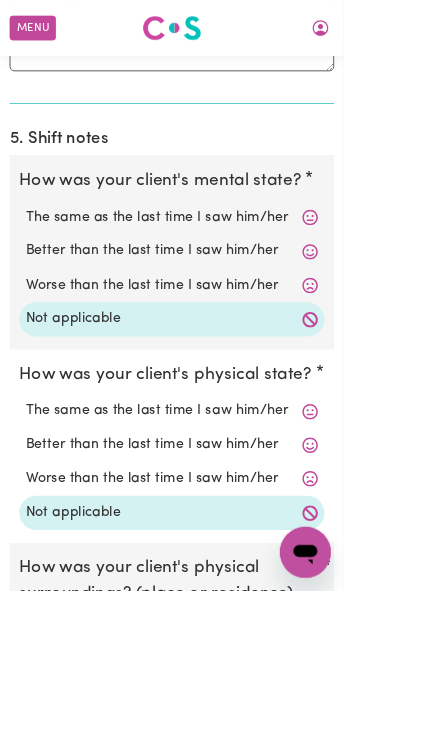 click on "Not applicable" at bounding box center (215, 916) 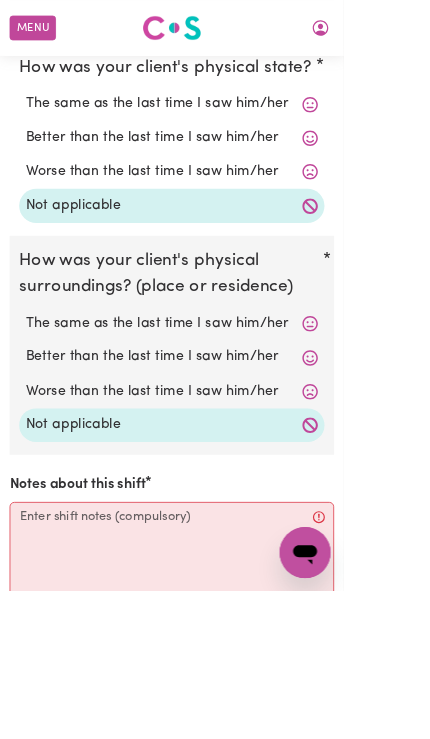 scroll, scrollTop: 2127, scrollLeft: 52, axis: both 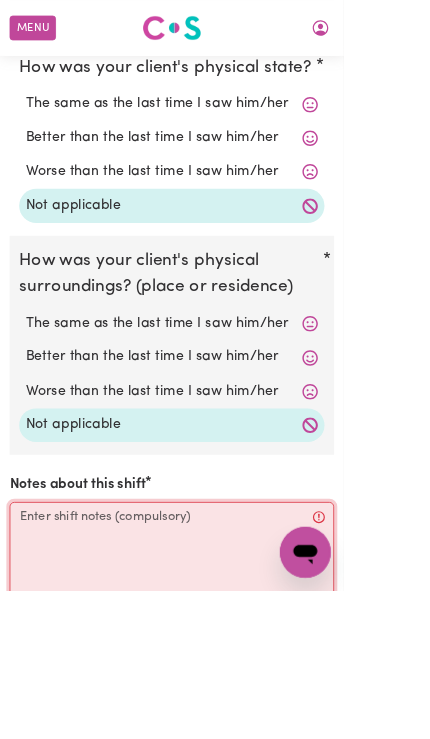 click on "Notes about this shift" at bounding box center (215, 703) 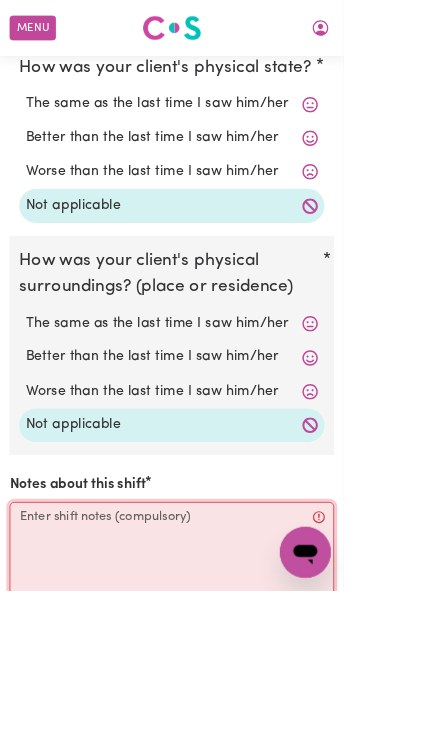 scroll, scrollTop: 2218, scrollLeft: 0, axis: vertical 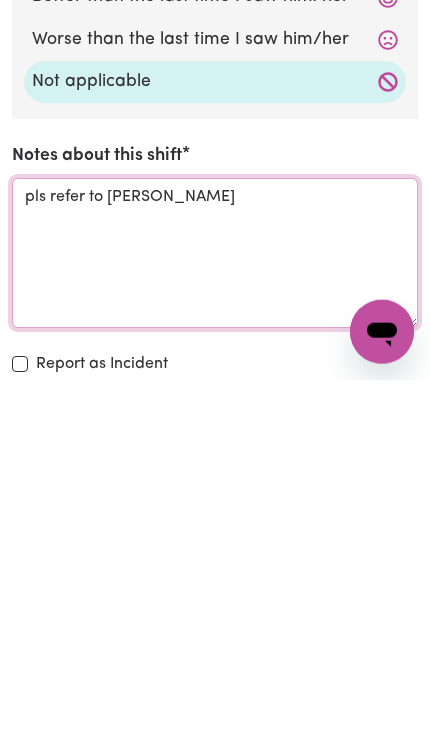 type on "pls refer to [PERSON_NAME]" 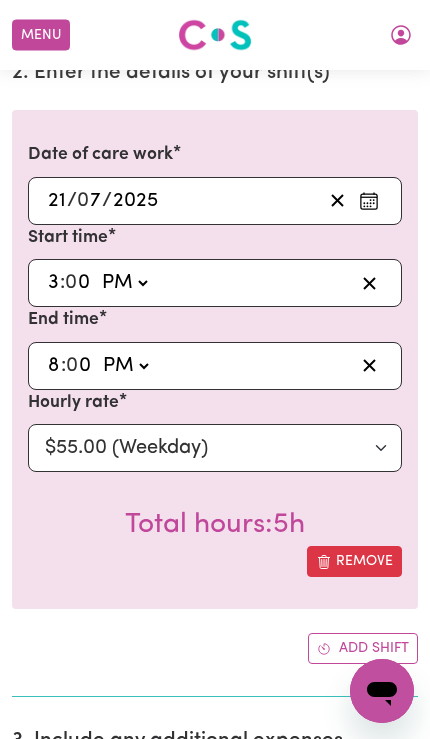 scroll, scrollTop: 629, scrollLeft: 0, axis: vertical 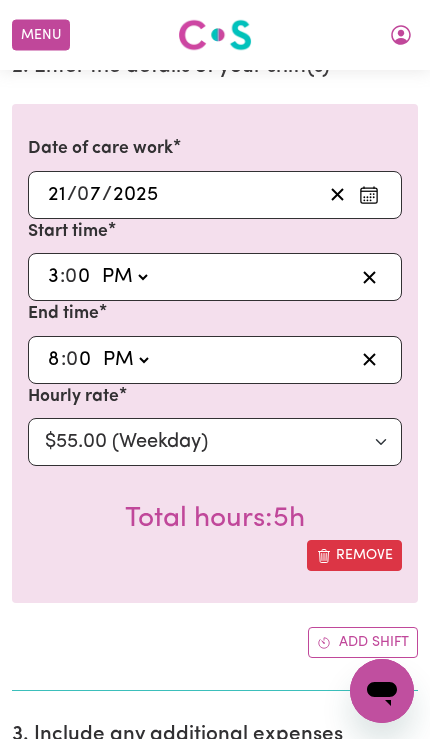 click on "Add shift" at bounding box center (363, 642) 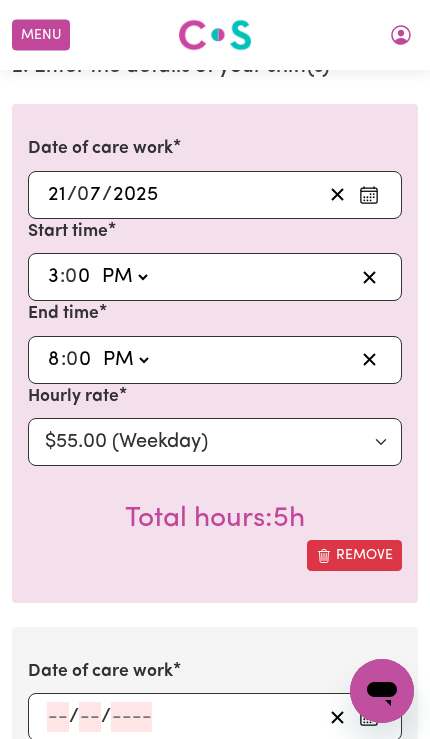 click 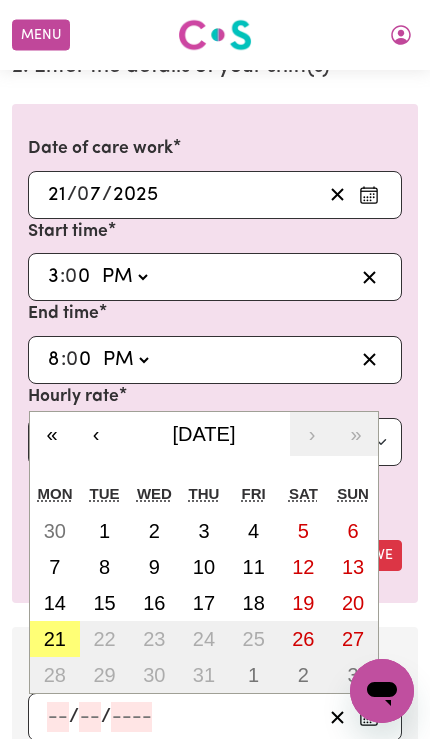 click on "21" at bounding box center [55, 639] 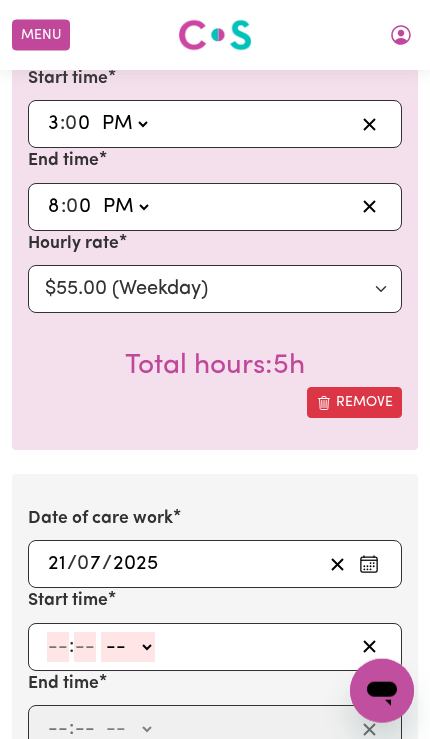 scroll, scrollTop: 860, scrollLeft: 0, axis: vertical 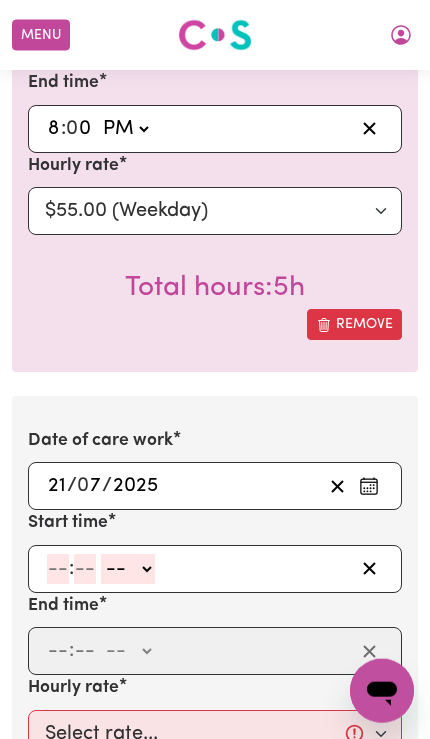 click 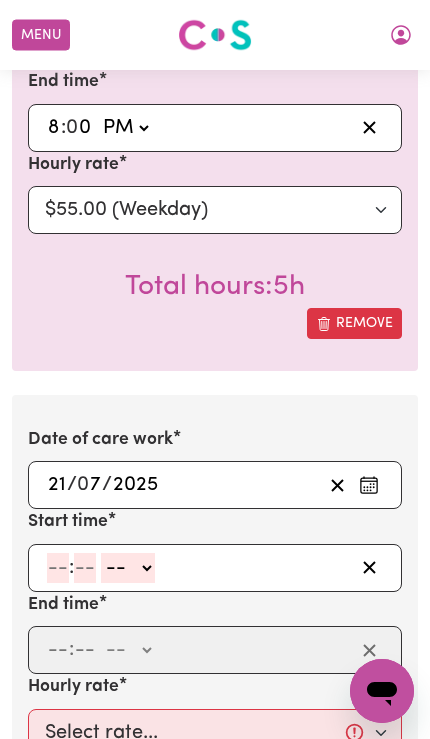 scroll, scrollTop: 860, scrollLeft: 0, axis: vertical 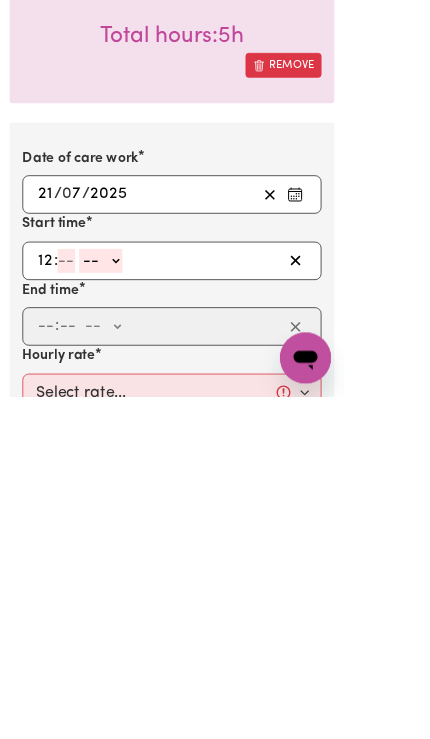 click on "12" 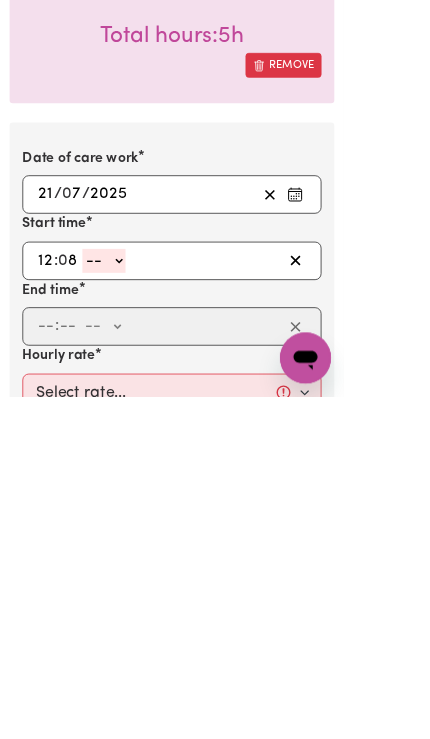 type on "8" 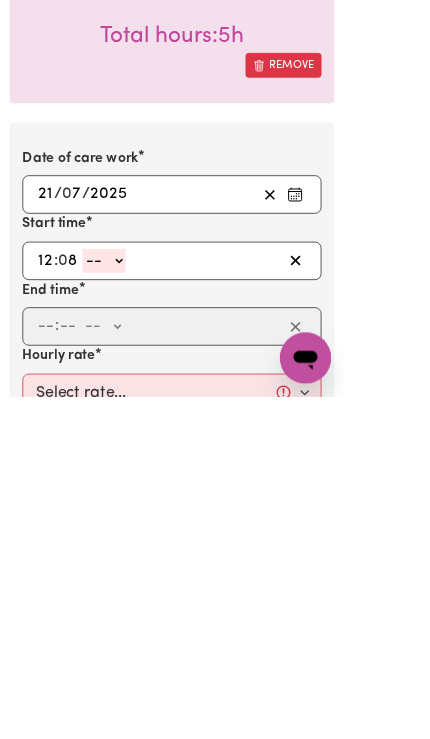 click on "12" 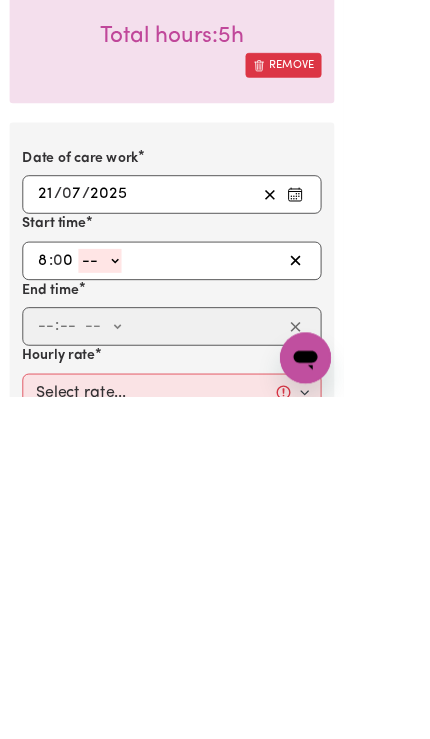 type on "0" 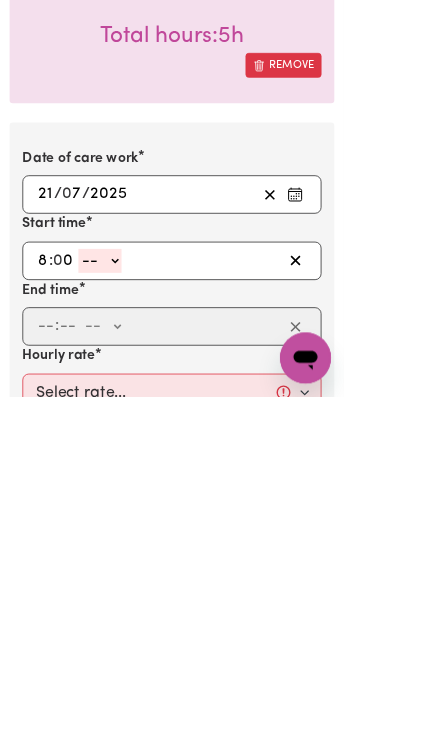 click on "-- AM PM" 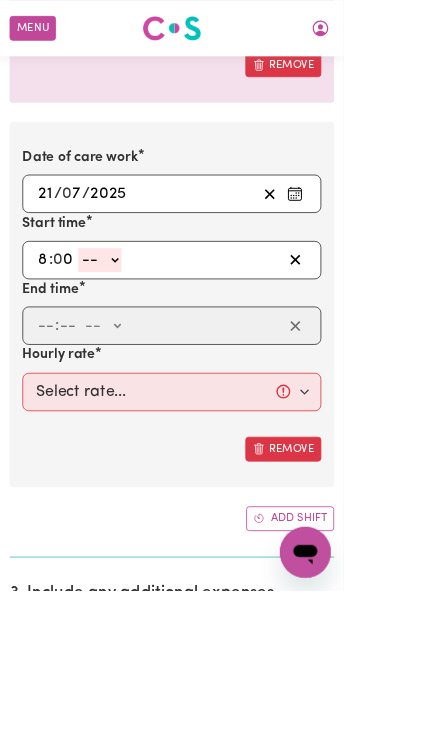 select on "pm" 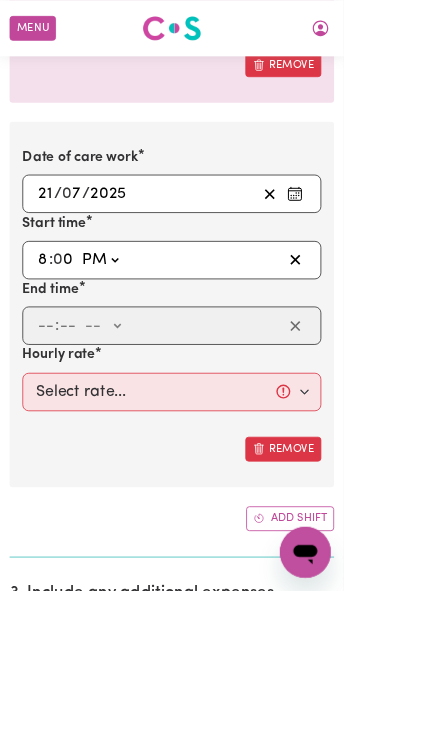 type on "20:00" 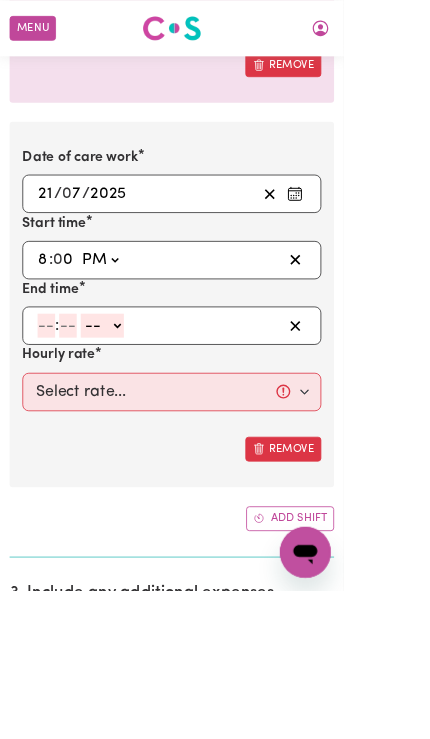 scroll, scrollTop: 1104, scrollLeft: 3, axis: both 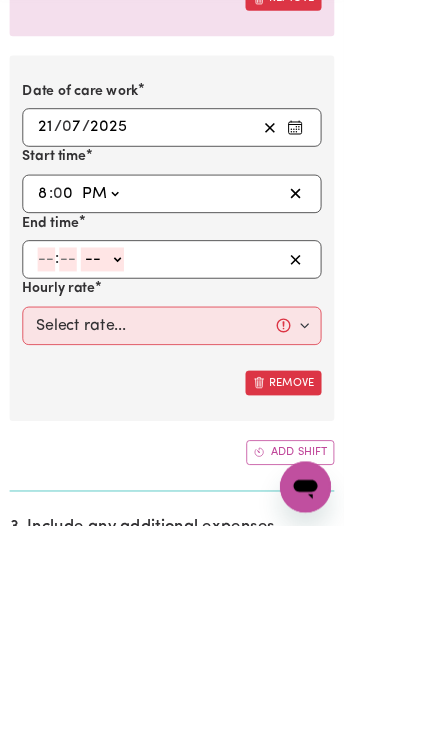 type on "9" 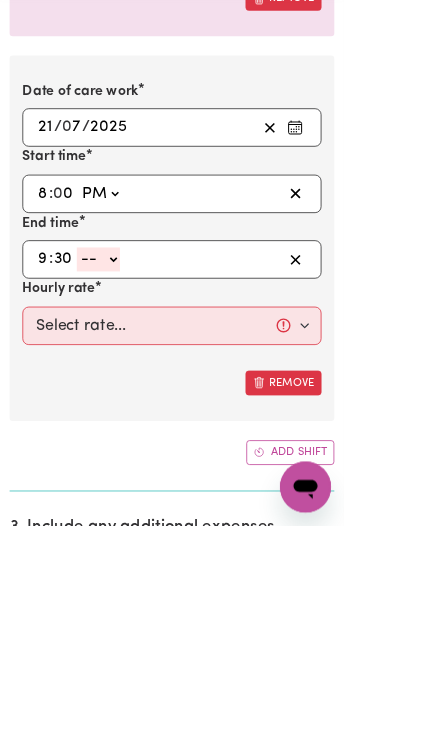 type on "30" 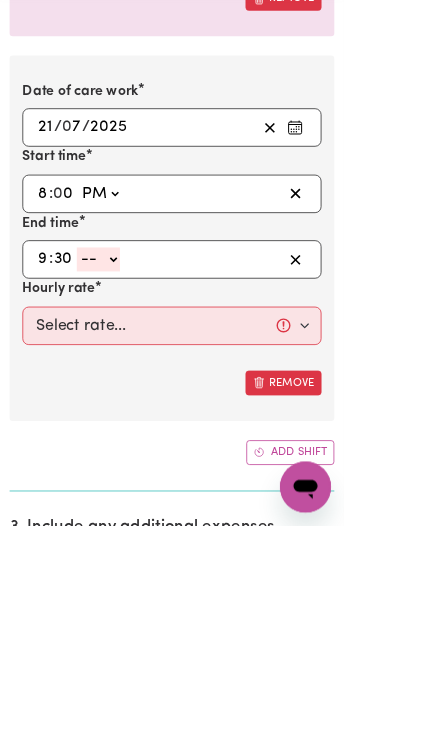 click on "-- AM PM" 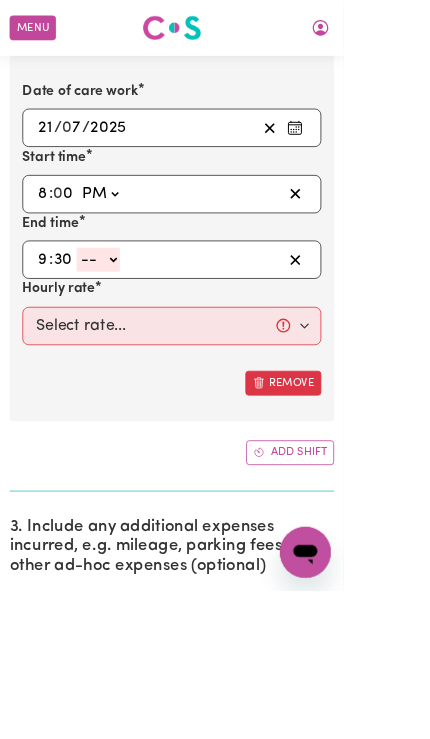 select on "pm" 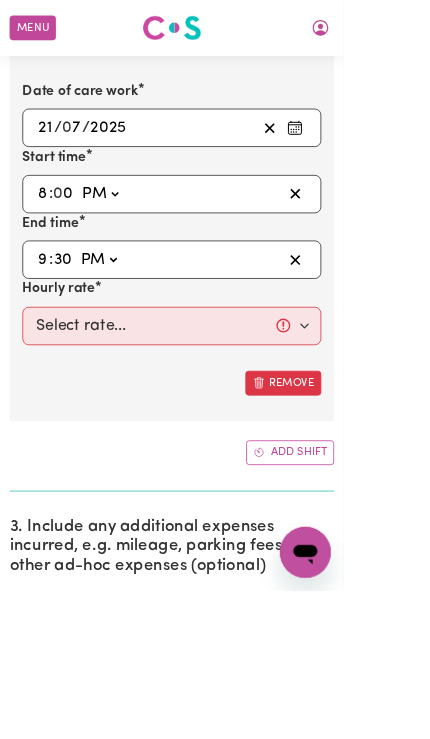 type on "21:30" 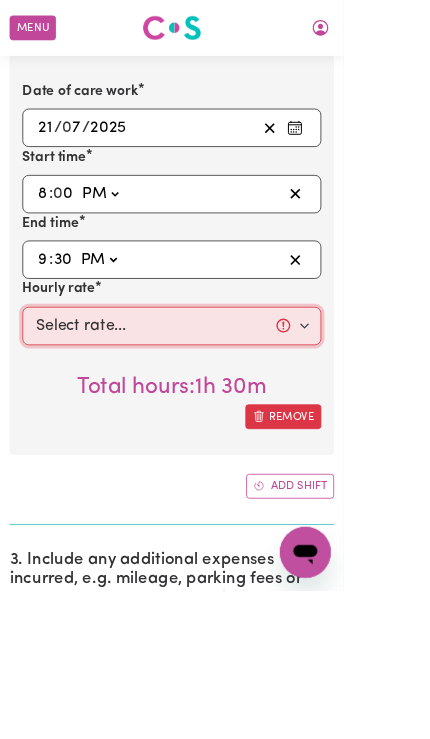 click on "Select rate... $55.00 (Weekday) $75.00 ([DATE]) $125.00 (Public Holiday) $60.00 (Evening Care) $60.00 (Overnight)" at bounding box center (215, 408) 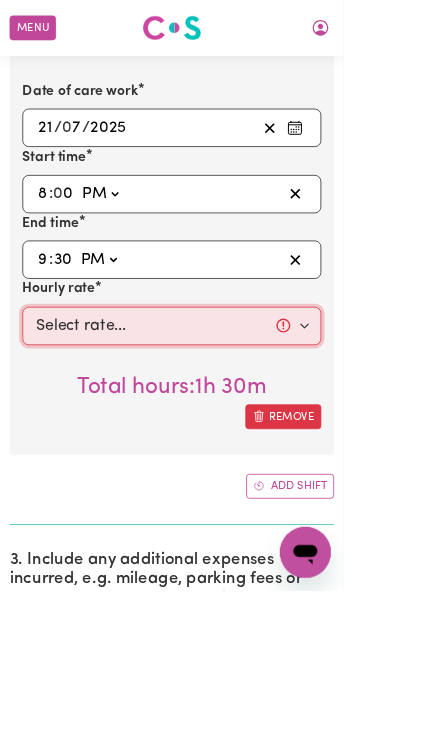 select on "60-EveningCare" 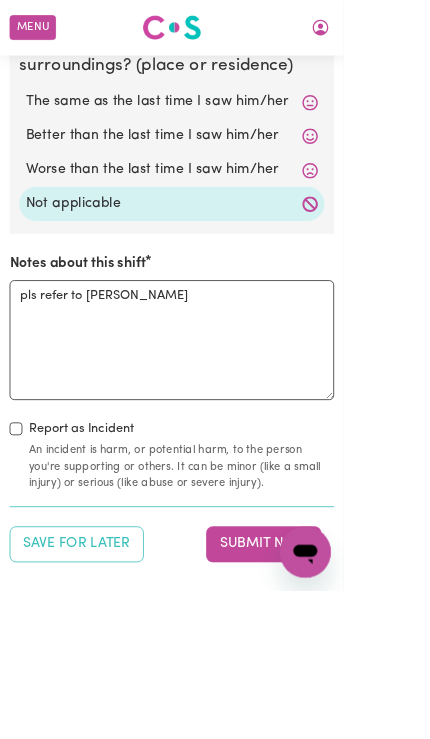 scroll, scrollTop: 2926, scrollLeft: 30, axis: both 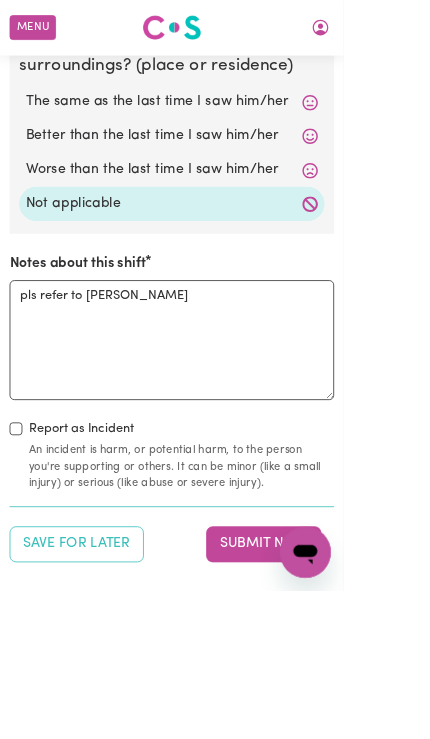 click on "Submit Now" at bounding box center [330, 681] 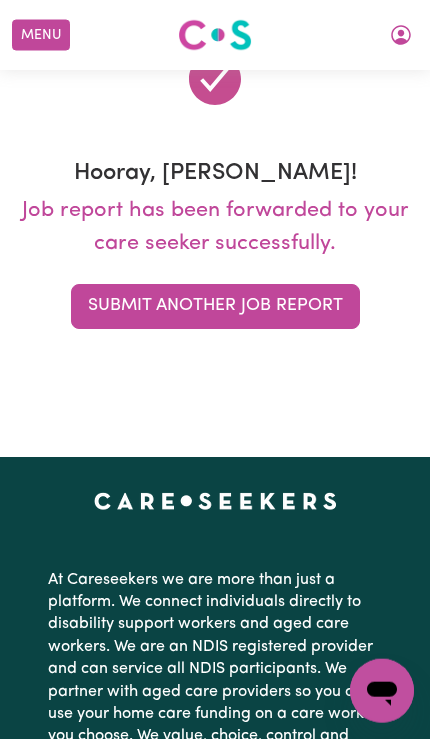 scroll, scrollTop: 0, scrollLeft: 0, axis: both 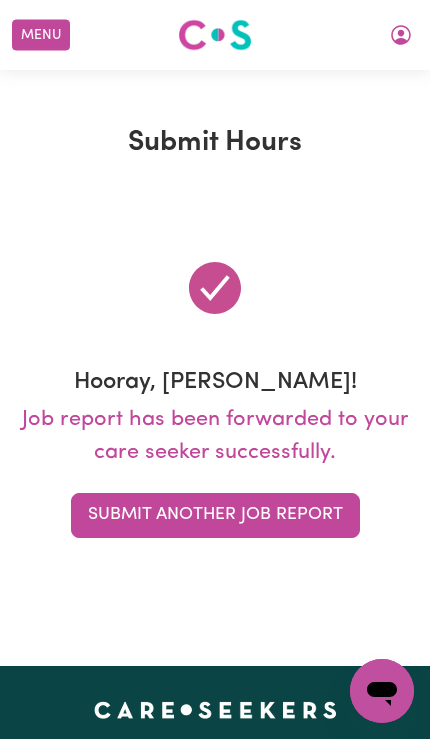 click on "Menu" at bounding box center (41, 35) 